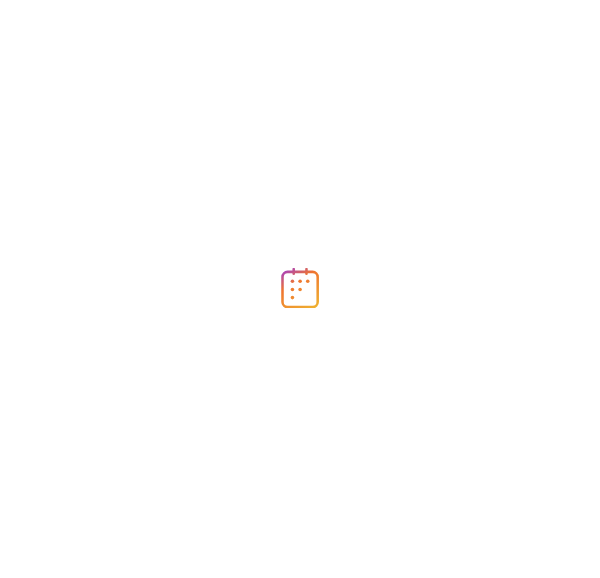 scroll, scrollTop: 0, scrollLeft: 0, axis: both 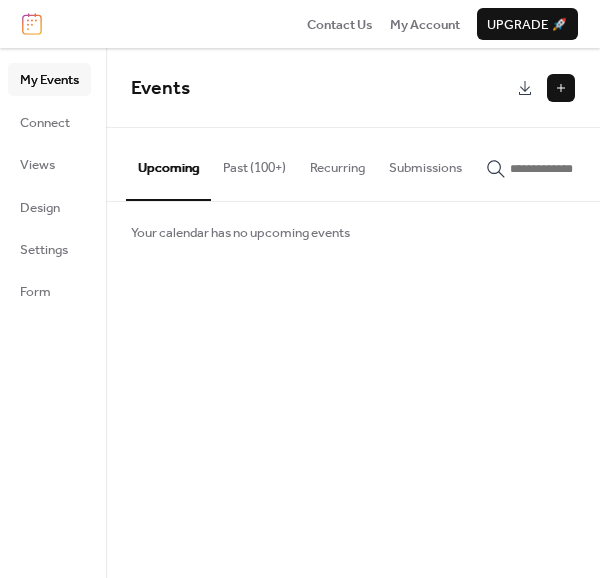 click at bounding box center (561, 88) 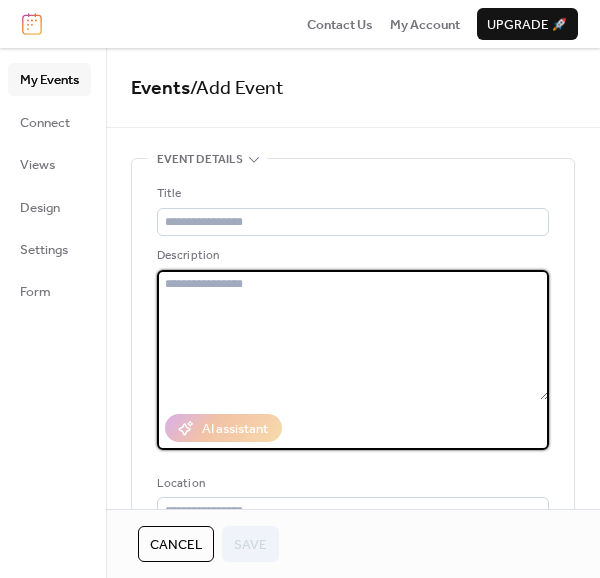 click at bounding box center (353, 335) 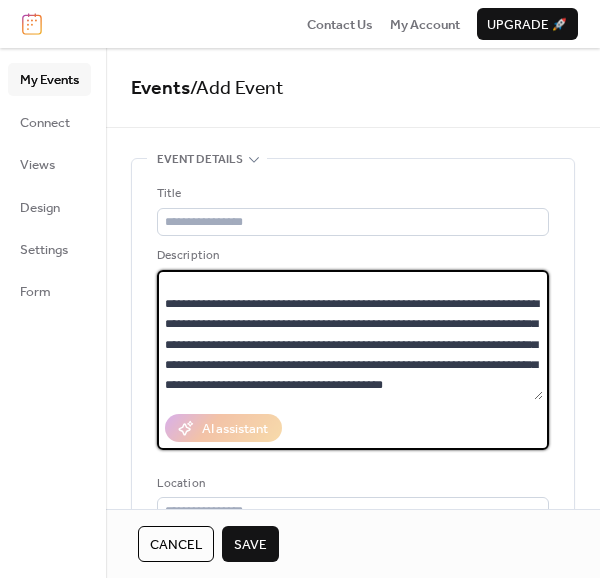 scroll, scrollTop: 99, scrollLeft: 0, axis: vertical 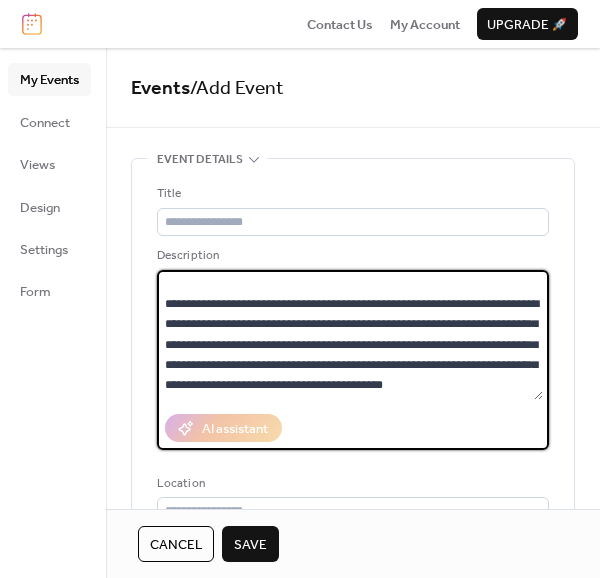 paste on "**********" 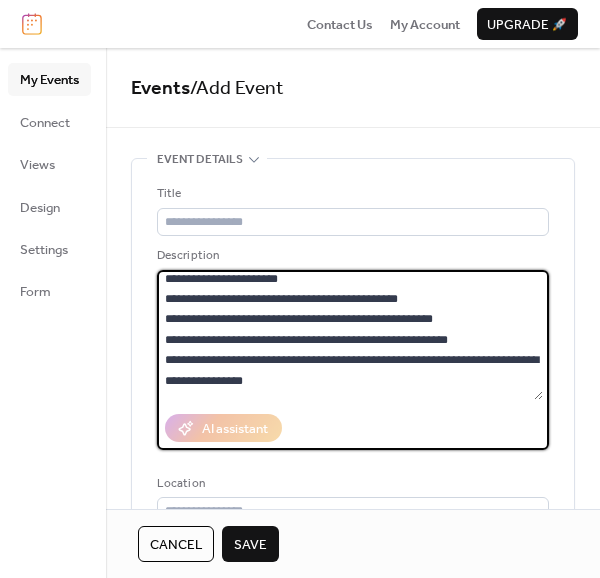 scroll, scrollTop: 452, scrollLeft: 0, axis: vertical 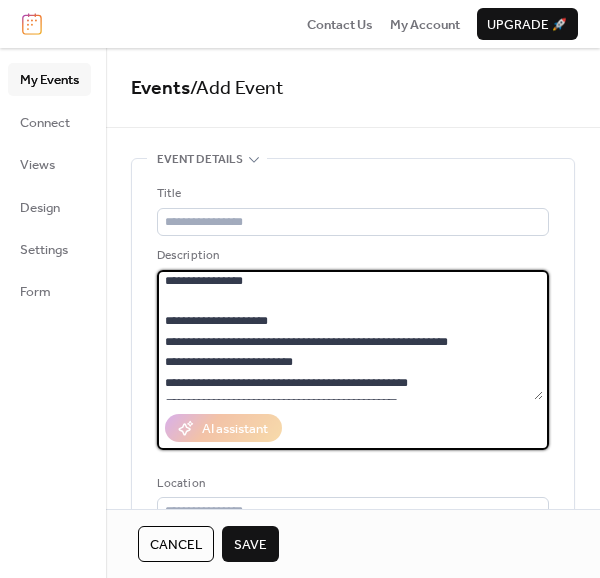 click at bounding box center (350, 335) 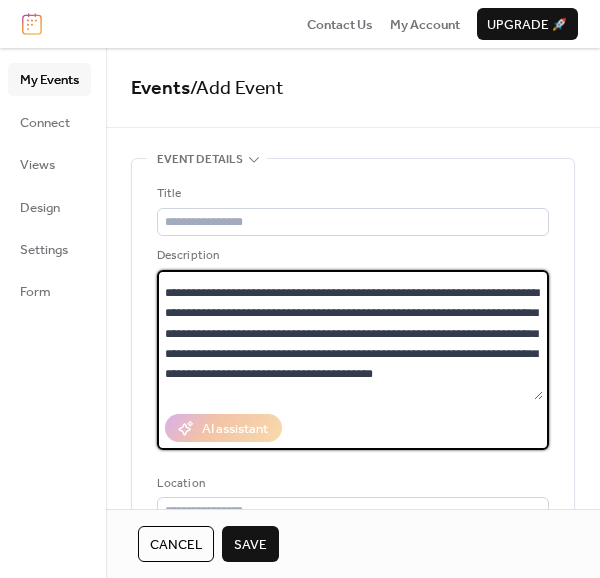 scroll, scrollTop: 0, scrollLeft: 0, axis: both 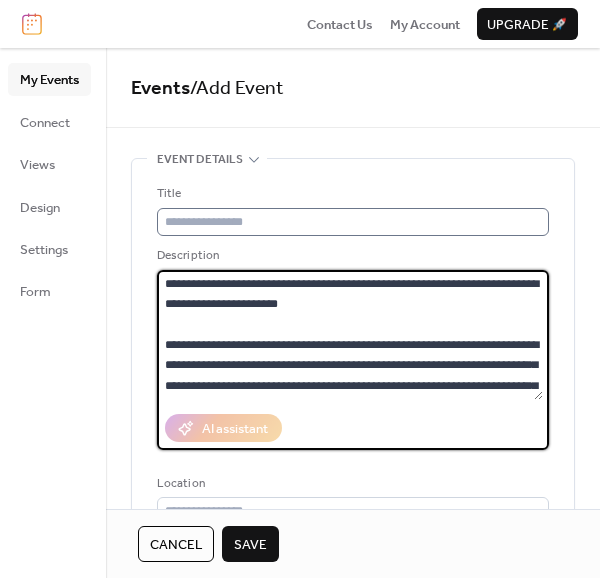 type on "**********" 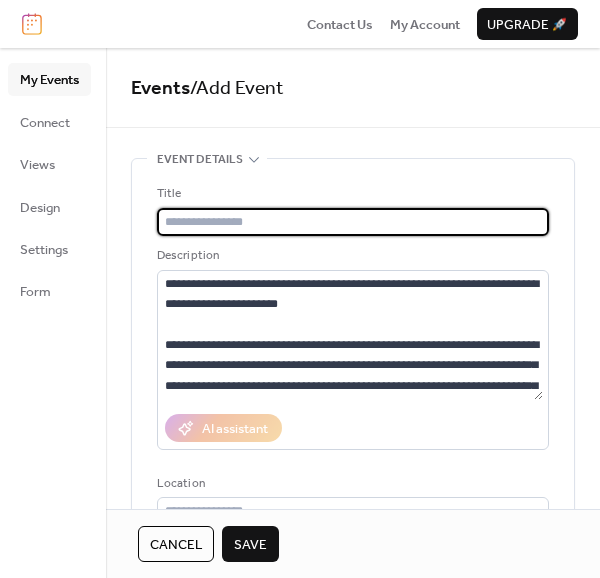 click at bounding box center [353, 222] 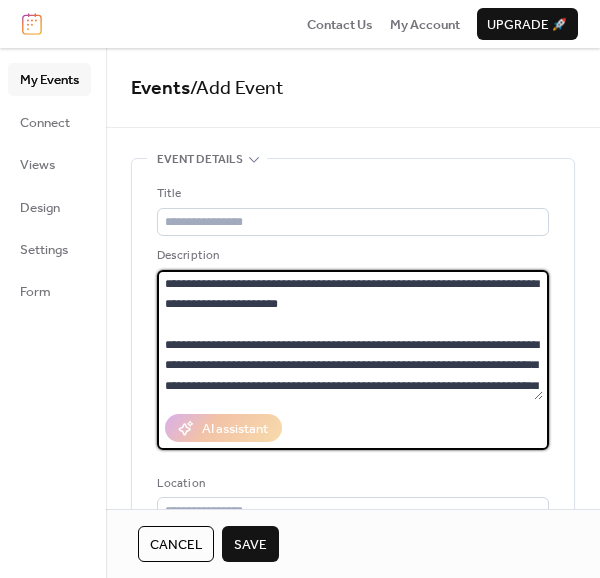 drag, startPoint x: 277, startPoint y: 281, endPoint x: 491, endPoint y: 288, distance: 214.11446 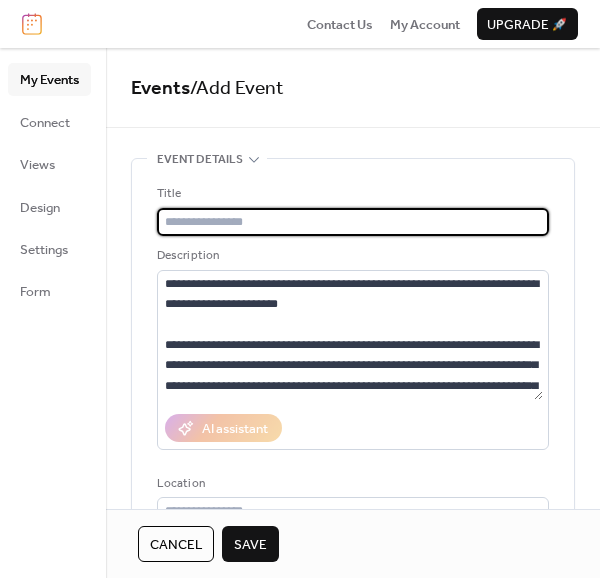 click at bounding box center (353, 222) 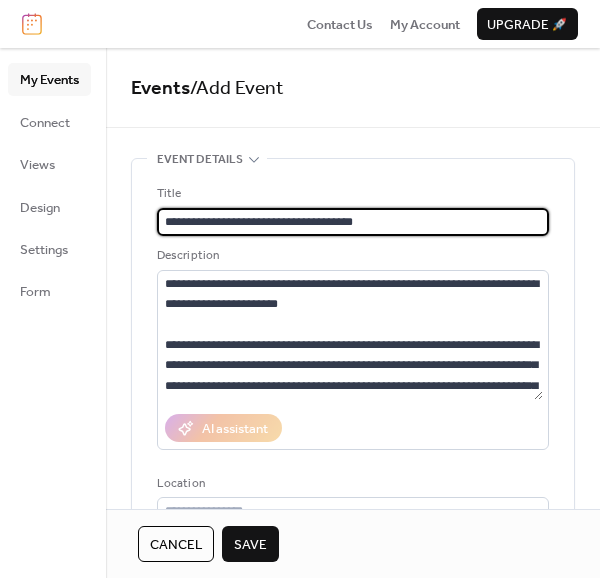 drag, startPoint x: 222, startPoint y: 222, endPoint x: 122, endPoint y: 219, distance: 100.04499 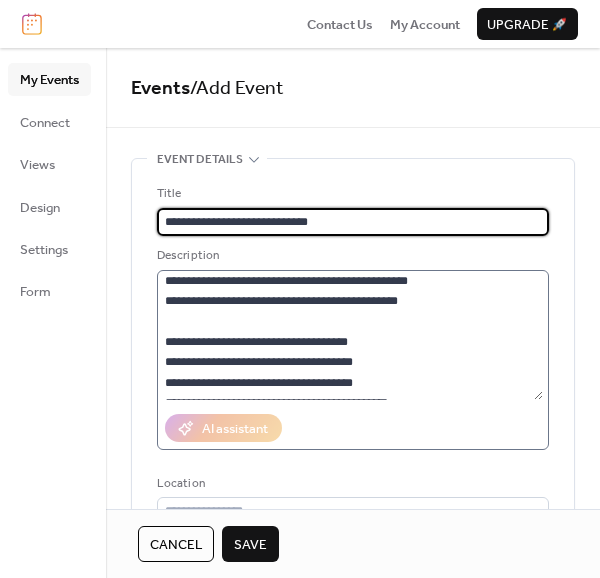 scroll, scrollTop: 654, scrollLeft: 0, axis: vertical 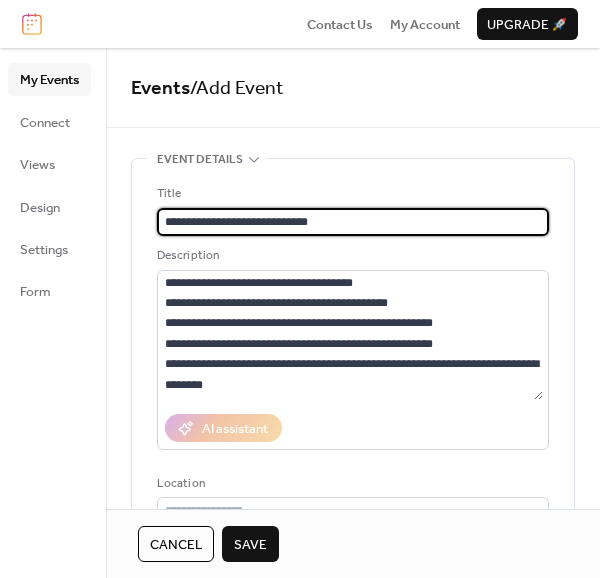 type on "**********" 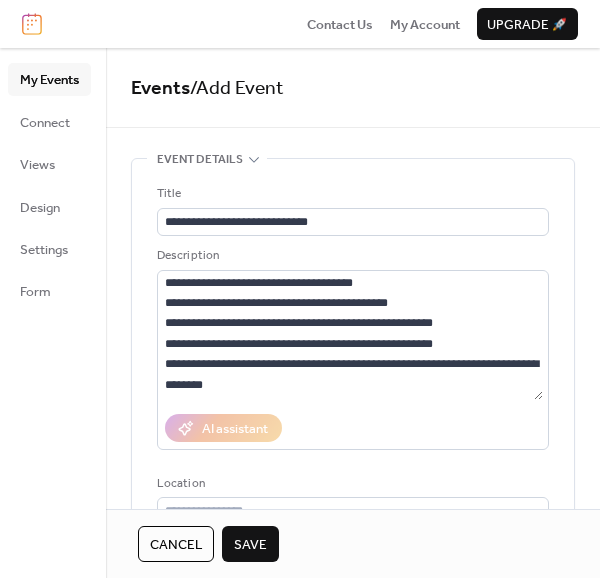 click on "My Events Connect Views Design Settings Form" at bounding box center (53, 313) 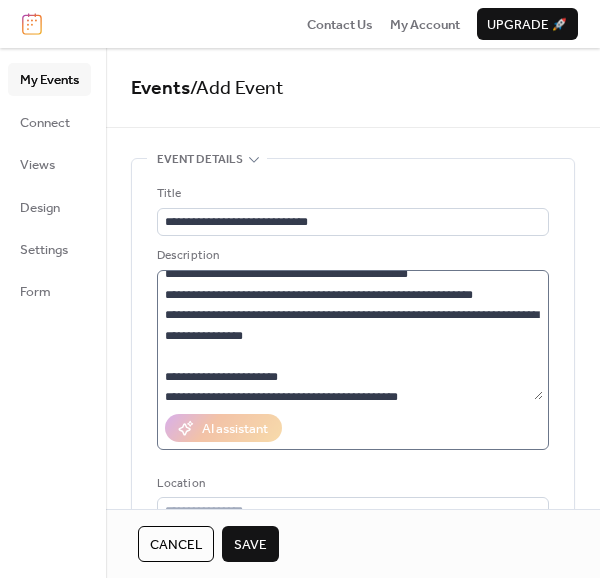 scroll, scrollTop: 554, scrollLeft: 0, axis: vertical 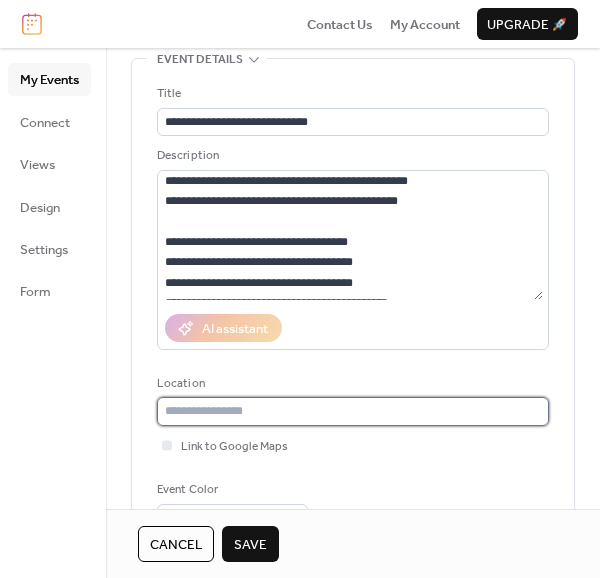 click at bounding box center (353, 411) 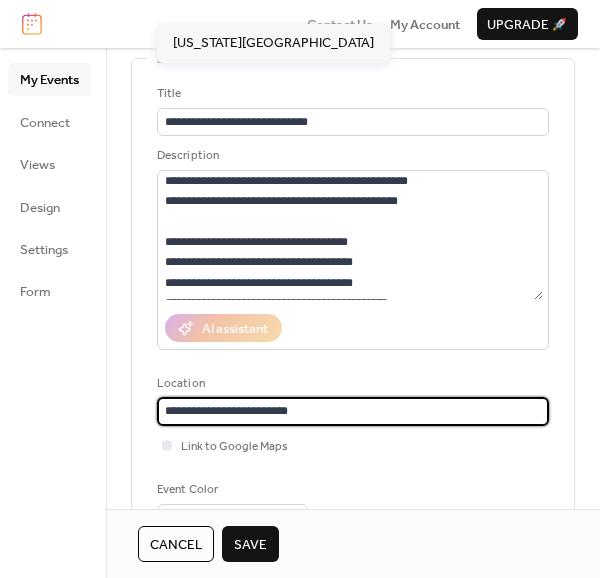 scroll, scrollTop: 0, scrollLeft: 0, axis: both 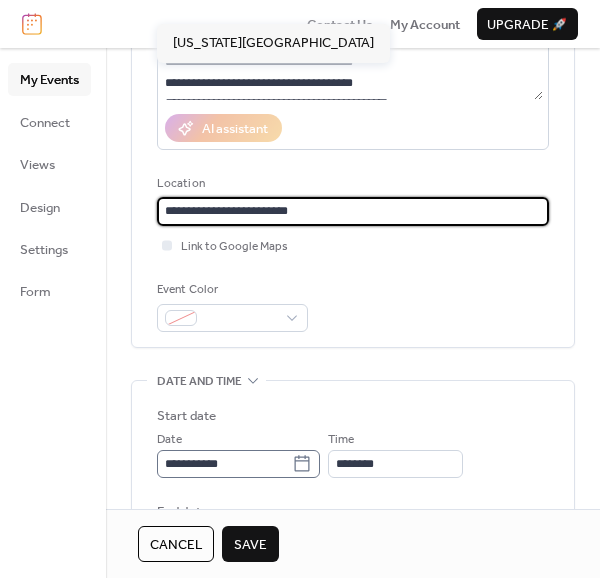 type on "**********" 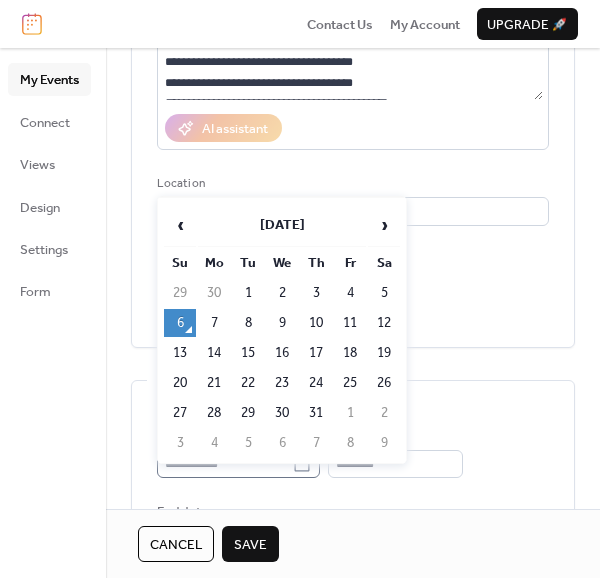 click 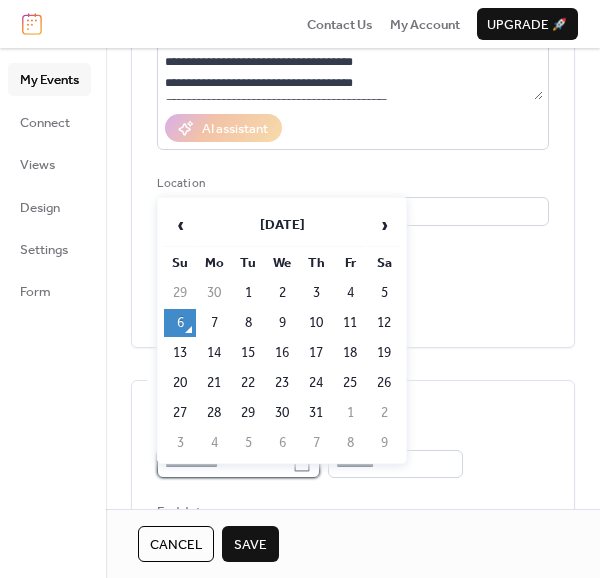 click on "**********" at bounding box center [224, 464] 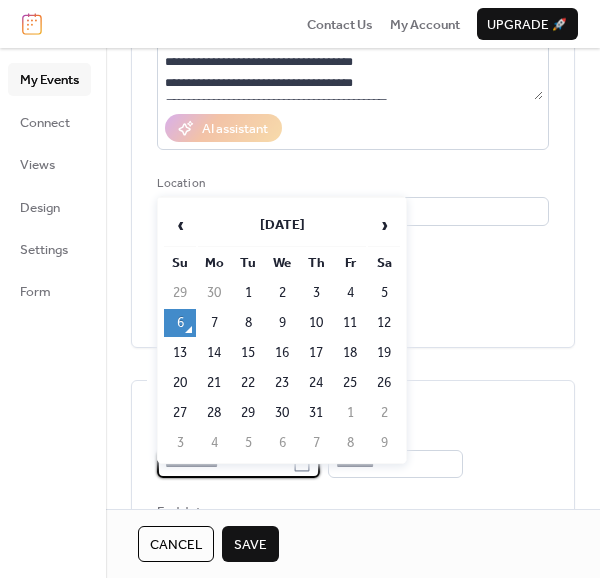 click on "11" at bounding box center (350, 323) 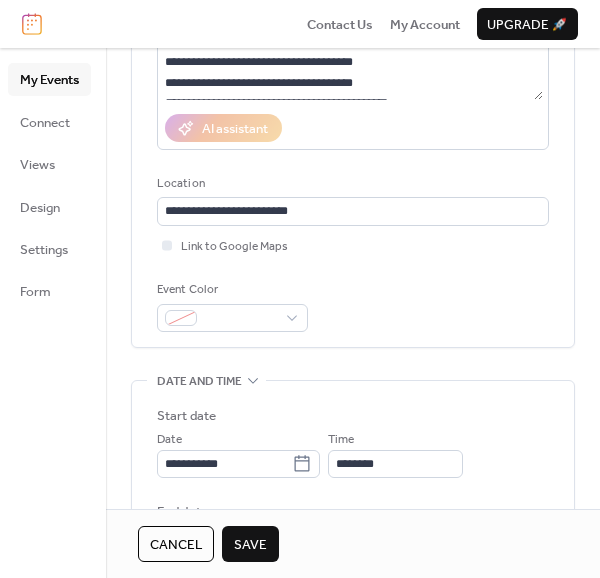 scroll, scrollTop: 400, scrollLeft: 0, axis: vertical 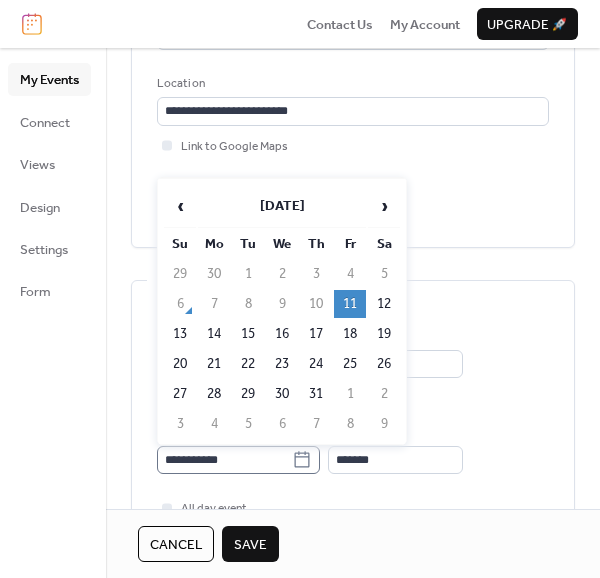 click 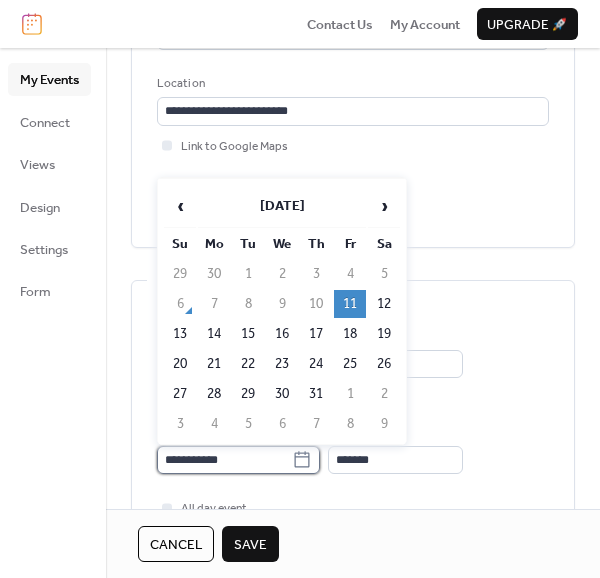 click on "**********" at bounding box center [224, 460] 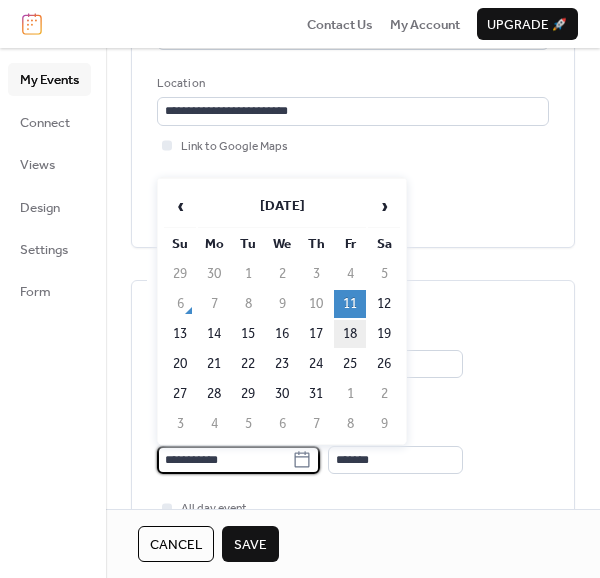click on "18" at bounding box center (350, 334) 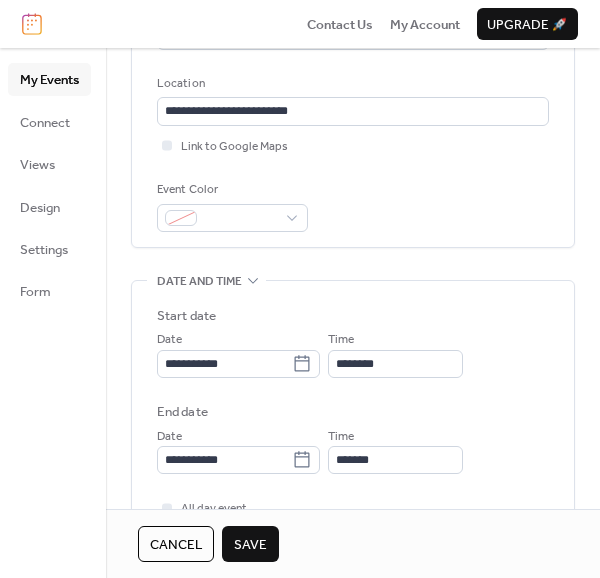 click on "**********" at bounding box center [353, 353] 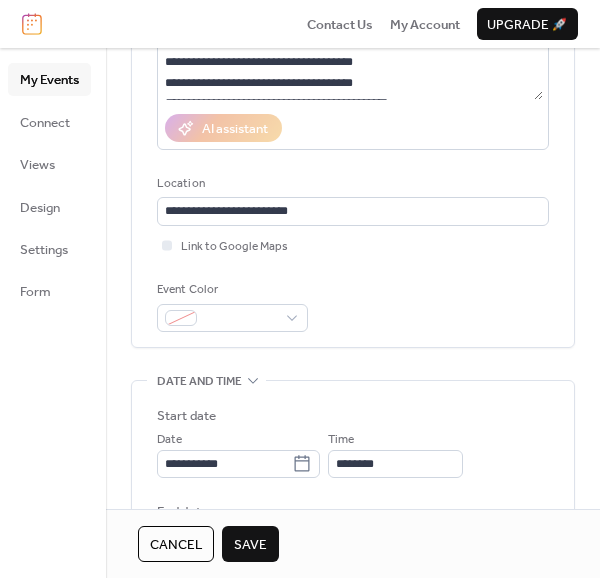 scroll, scrollTop: 100, scrollLeft: 0, axis: vertical 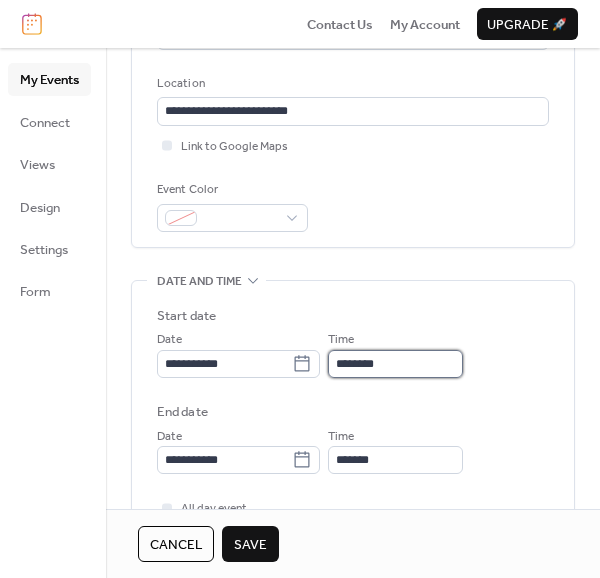 click on "********" at bounding box center (395, 364) 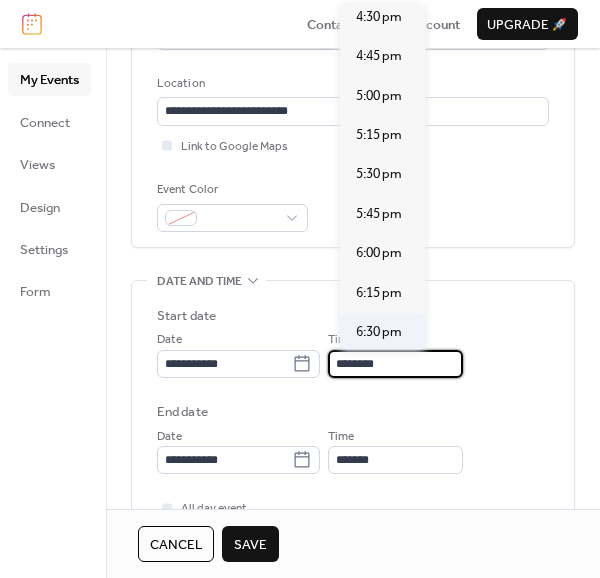 scroll, scrollTop: 2807, scrollLeft: 0, axis: vertical 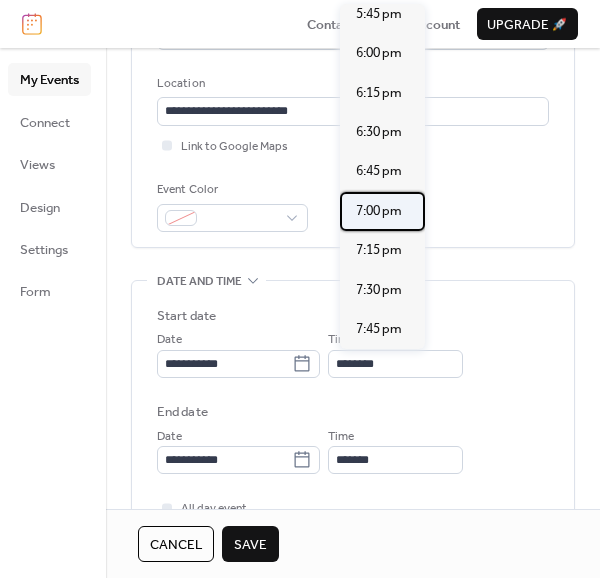 click on "7:00 pm" at bounding box center (379, 211) 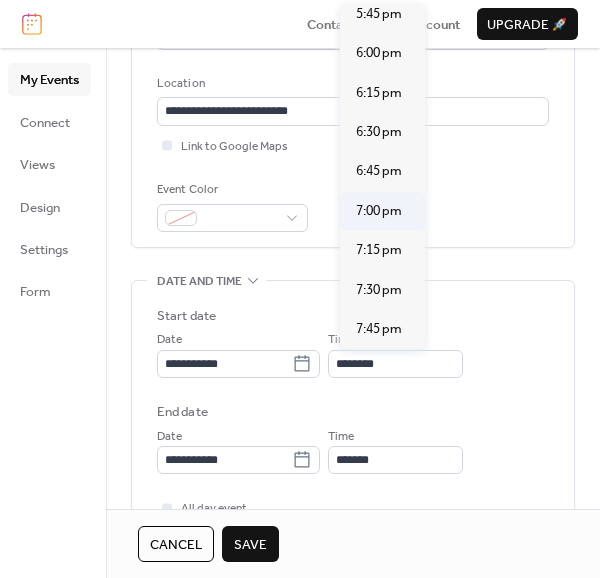 type on "*******" 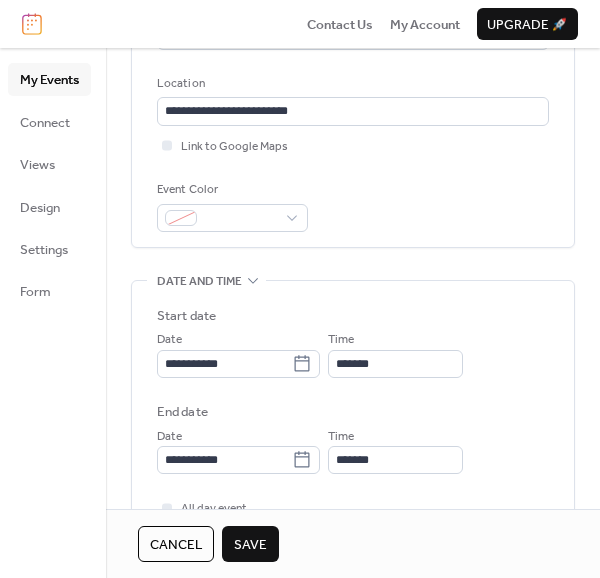 click on "**********" at bounding box center (353, 428) 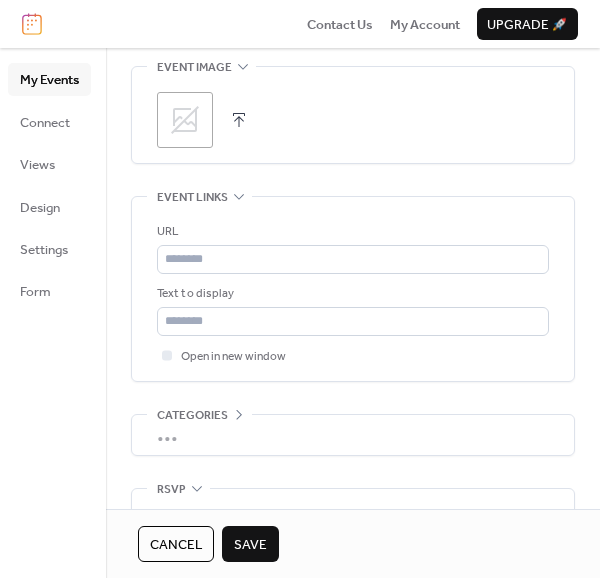 scroll, scrollTop: 1144, scrollLeft: 0, axis: vertical 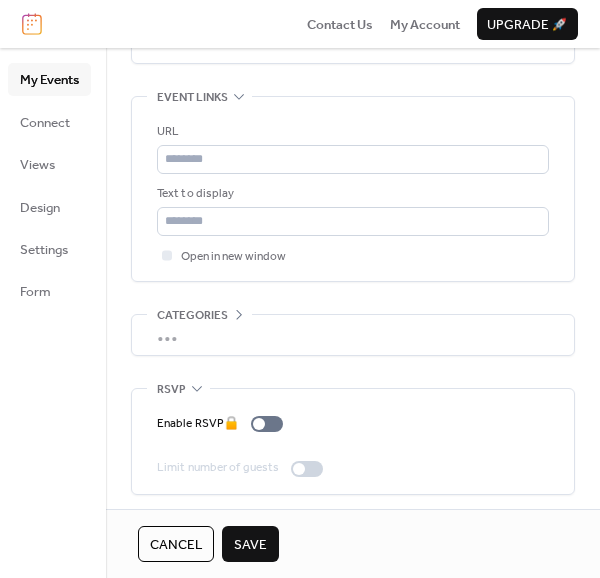 click on "Save" at bounding box center (250, 545) 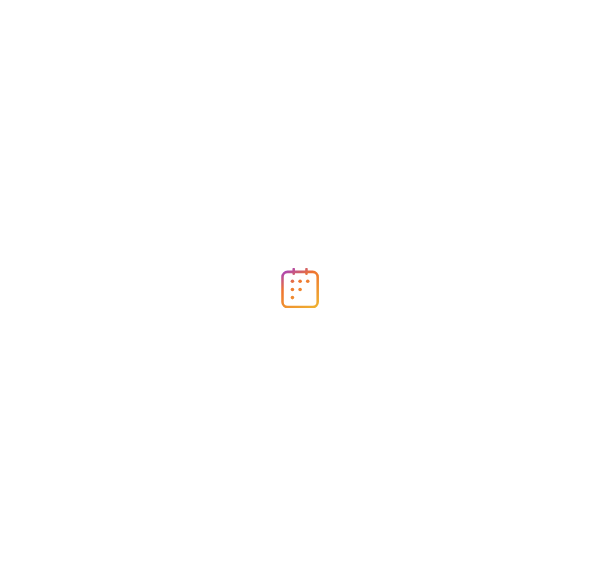 scroll, scrollTop: 0, scrollLeft: 0, axis: both 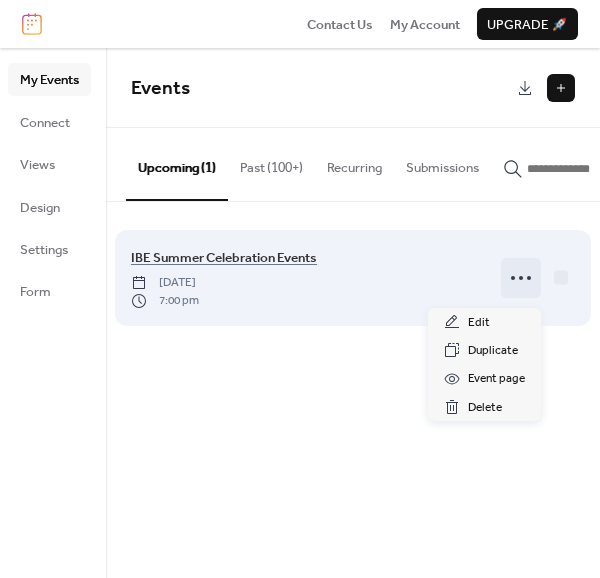 click 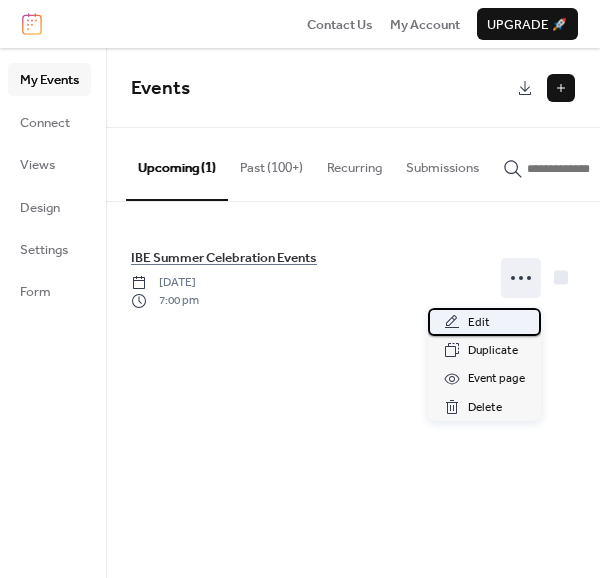 click on "Edit" at bounding box center [479, 323] 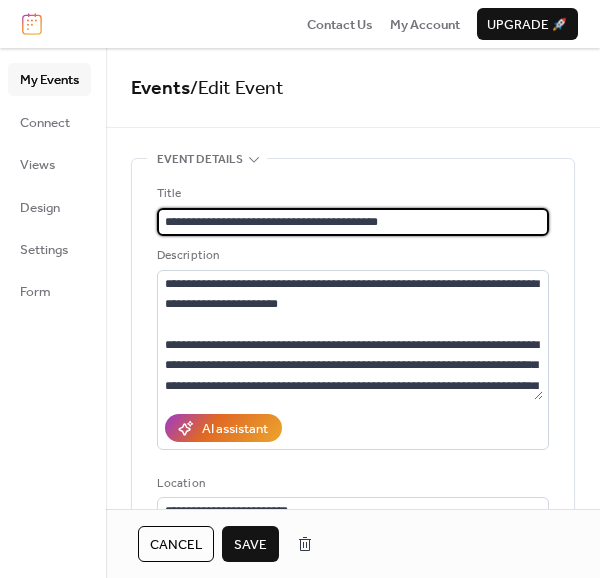 type on "**********" 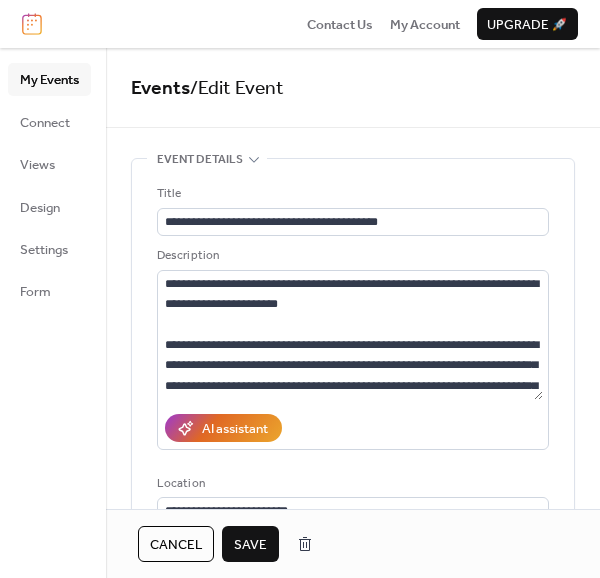 click on "Save" at bounding box center (250, 545) 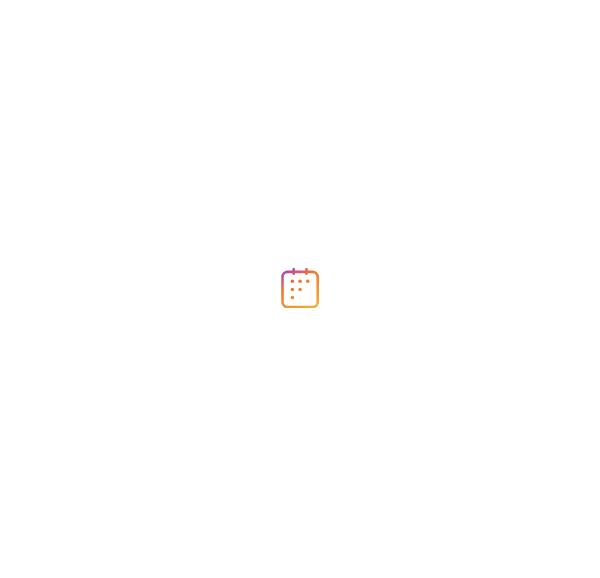 scroll, scrollTop: 0, scrollLeft: 0, axis: both 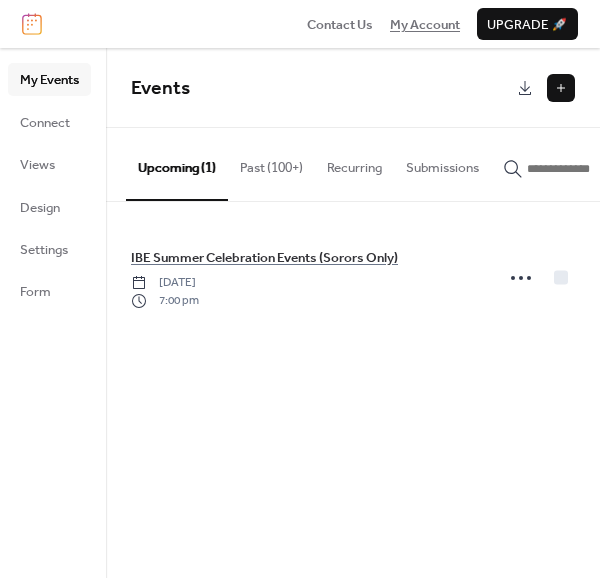 click on "My Account" at bounding box center (425, 25) 